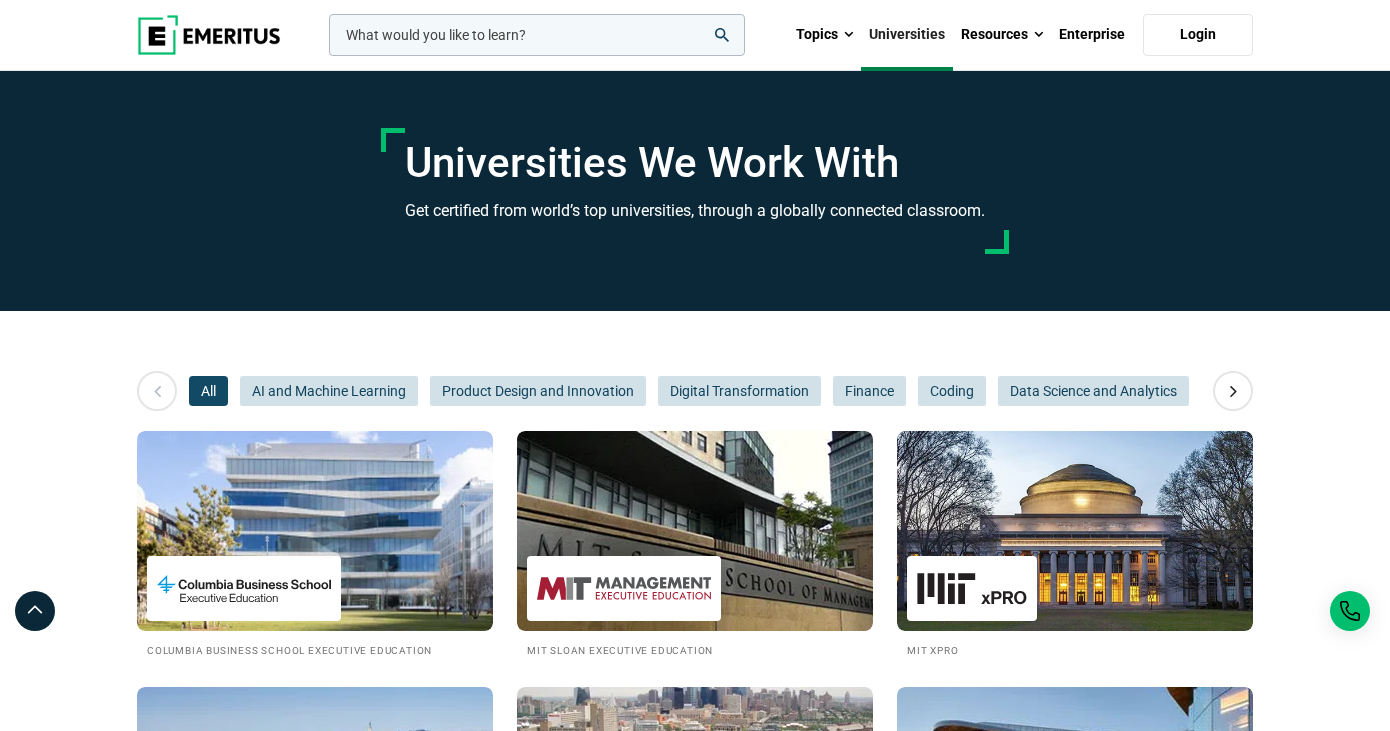 scroll, scrollTop: 0, scrollLeft: 0, axis: both 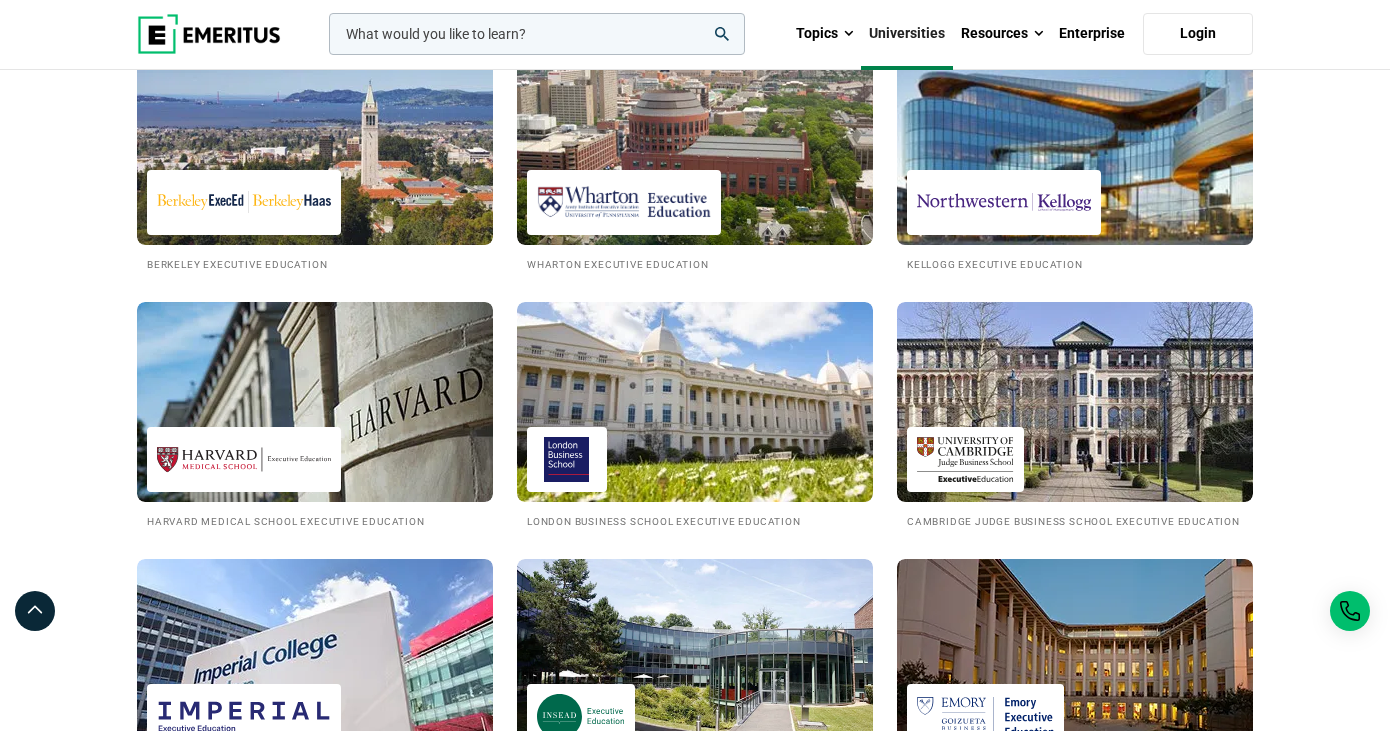 click at bounding box center (1004, 202) 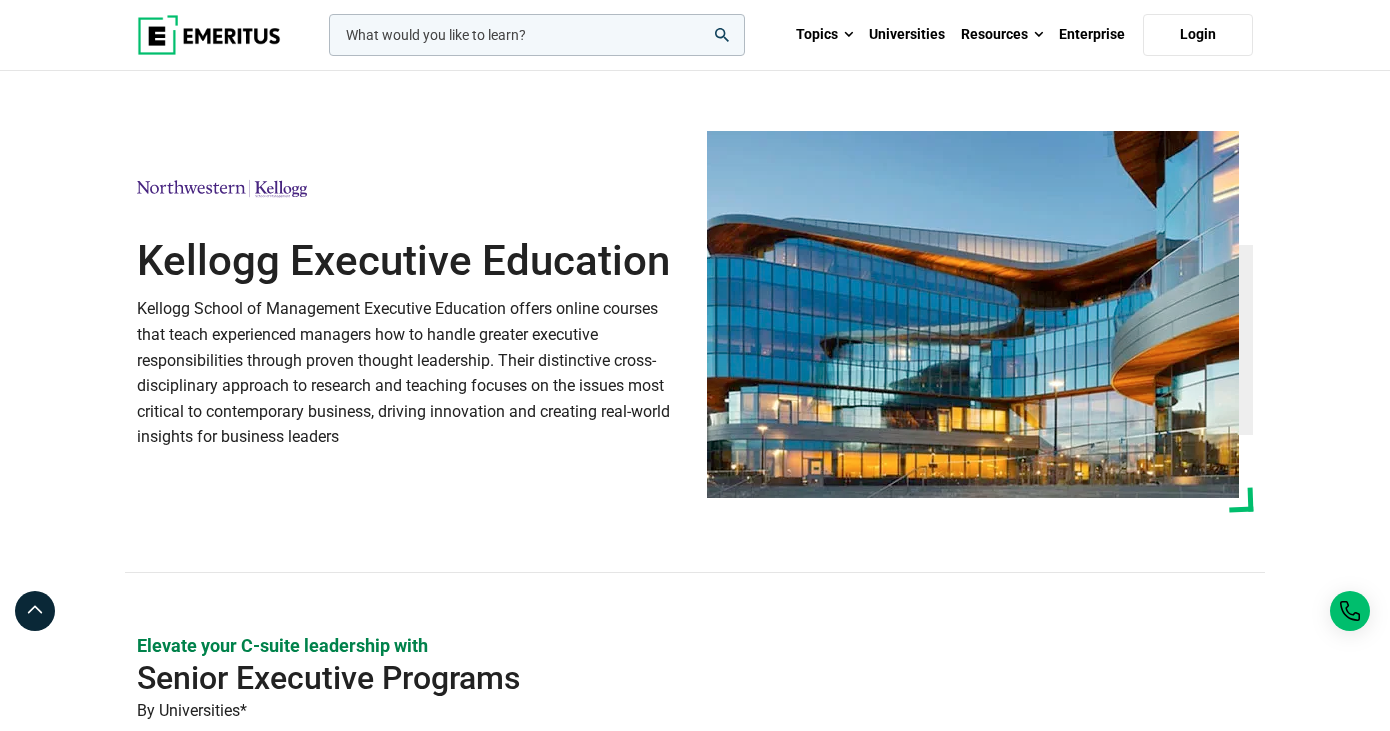 scroll, scrollTop: 0, scrollLeft: 0, axis: both 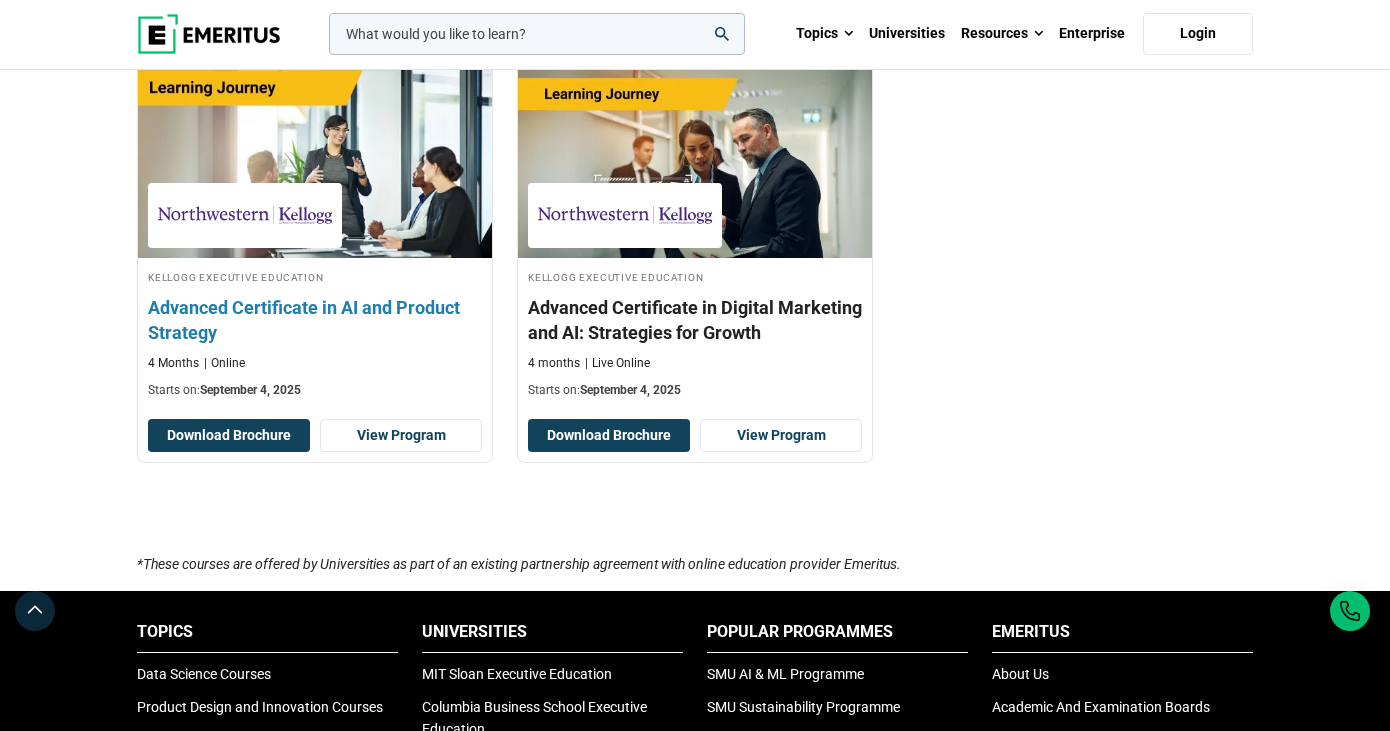 click on "Advanced Certificate in AI and Product Strategy" at bounding box center (315, 320) 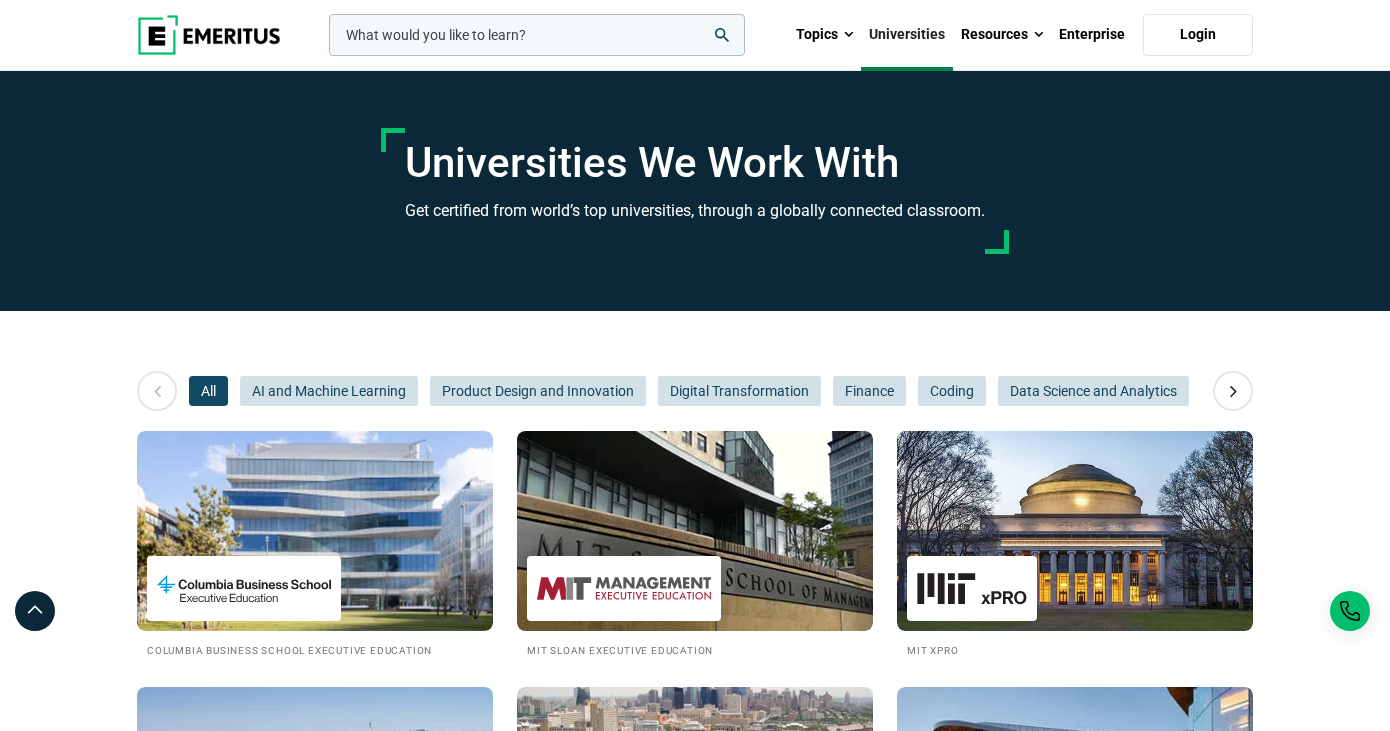 scroll, scrollTop: 652, scrollLeft: 0, axis: vertical 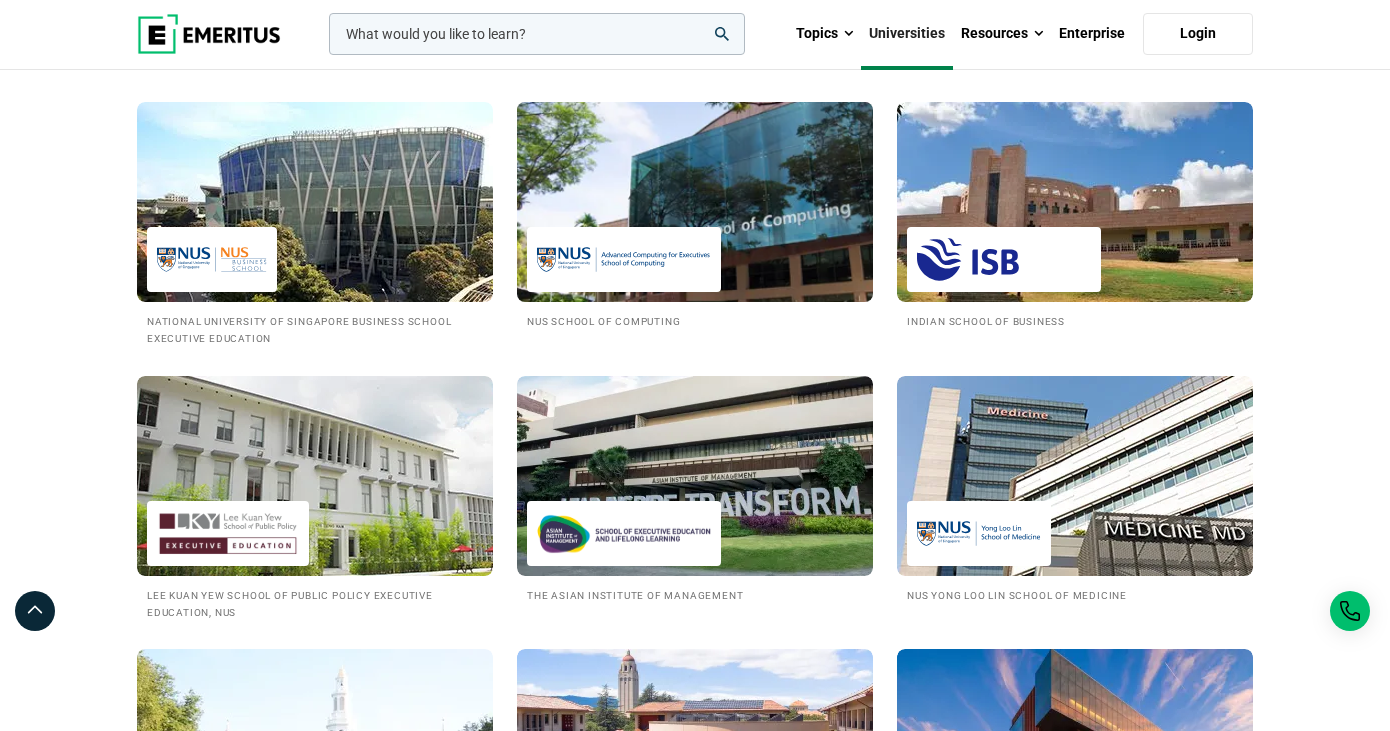 click at bounding box center (624, 259) 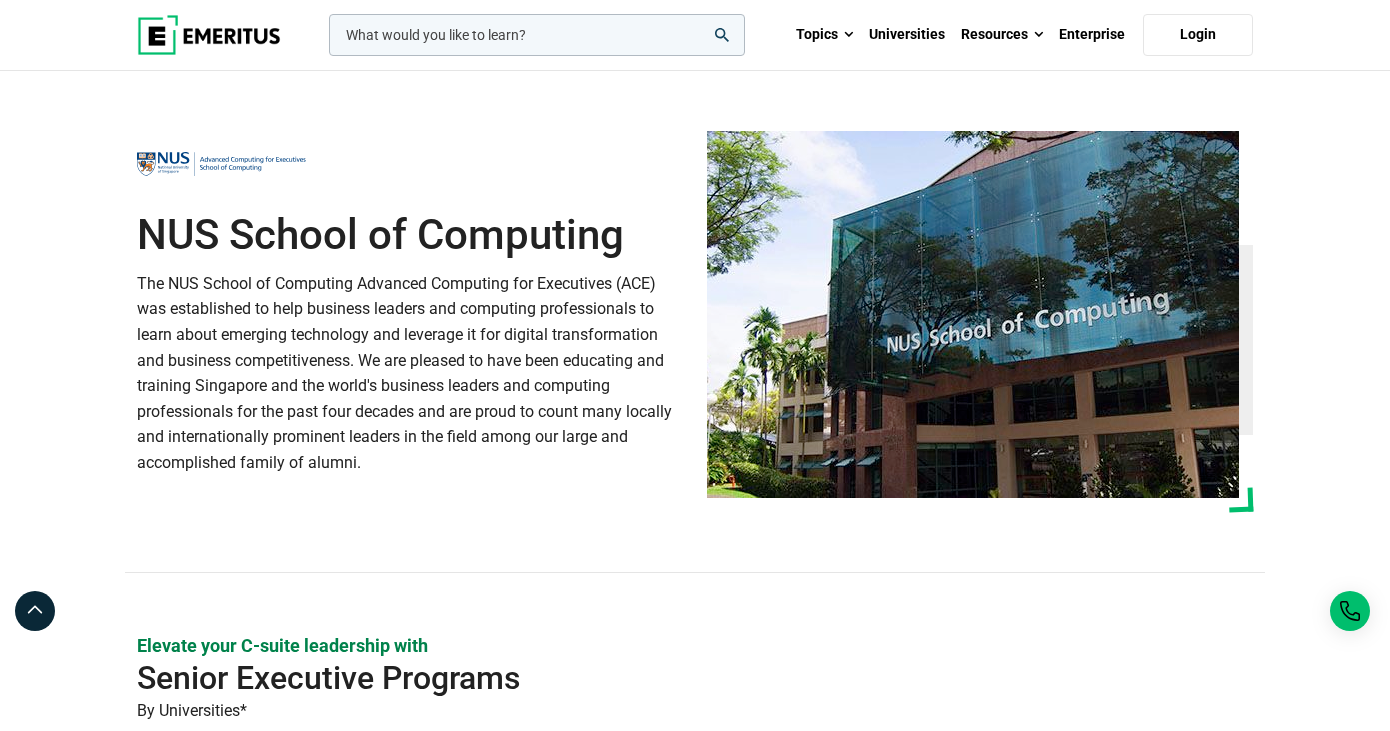 scroll, scrollTop: 0, scrollLeft: 0, axis: both 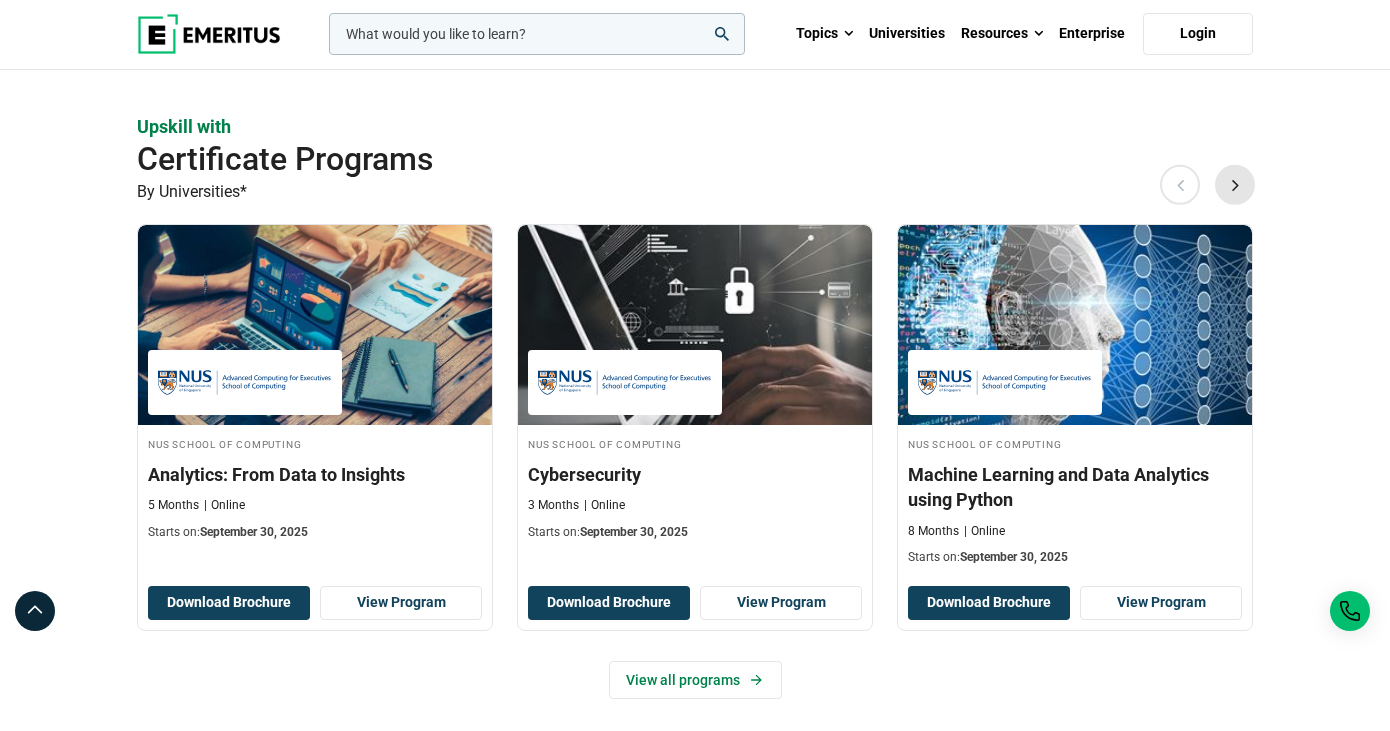 click on "Next" at bounding box center (1235, 185) 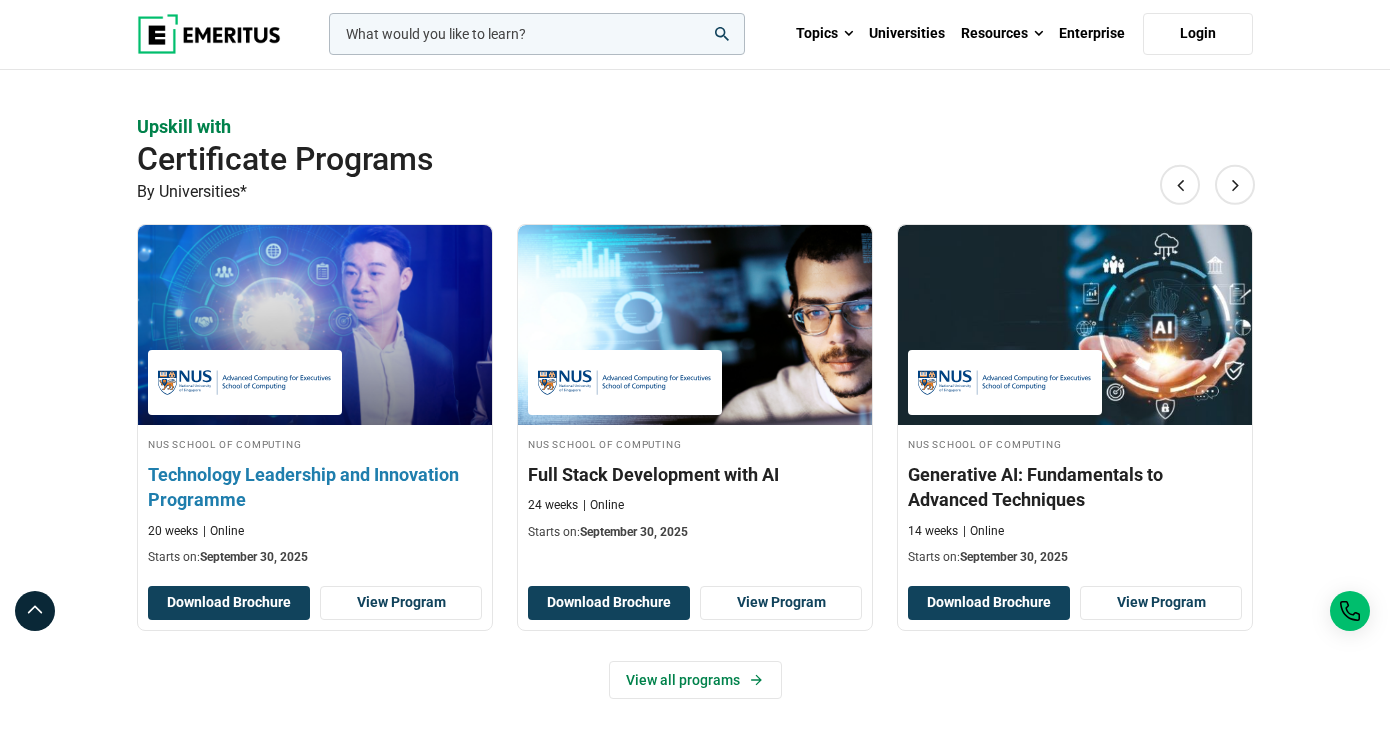 click on "Technology Leadership and Innovation Programme" at bounding box center [315, 487] 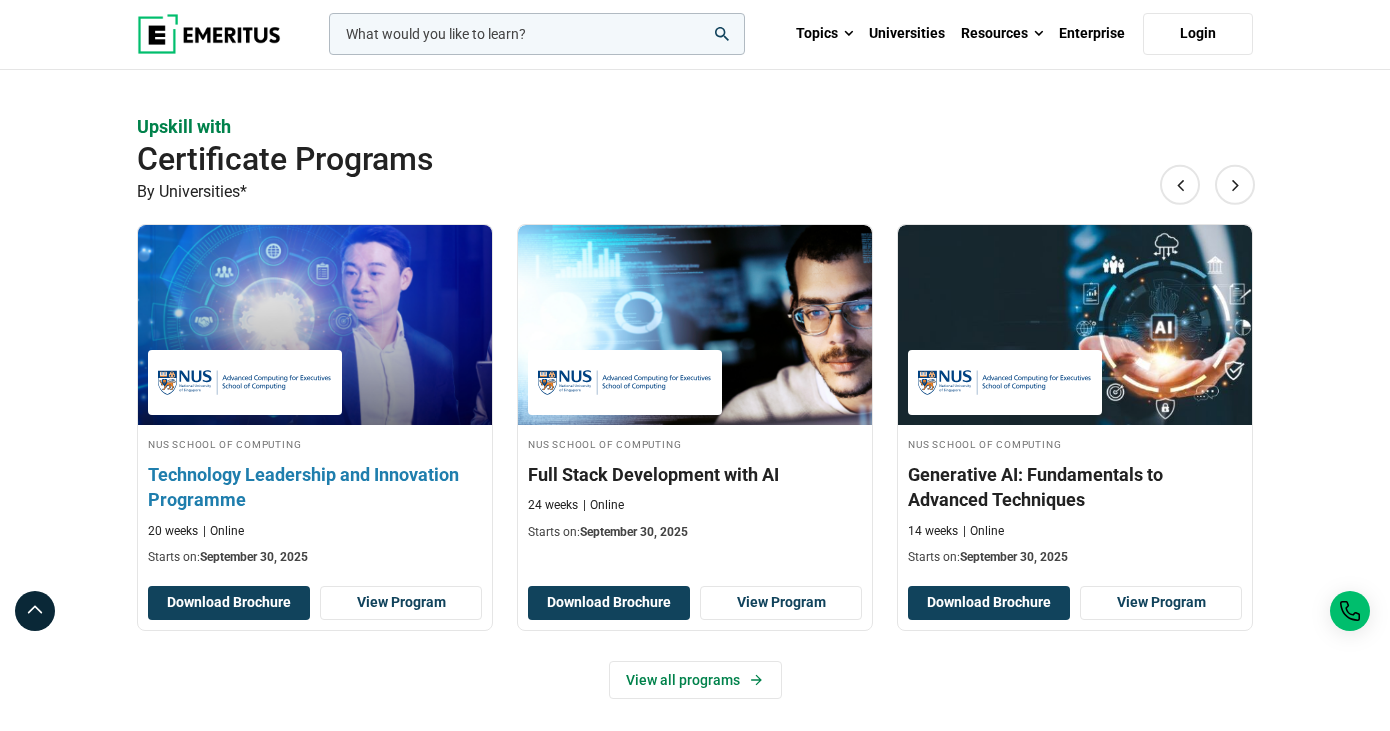 click on "Technology Leadership and Innovation Programme" at bounding box center [315, 487] 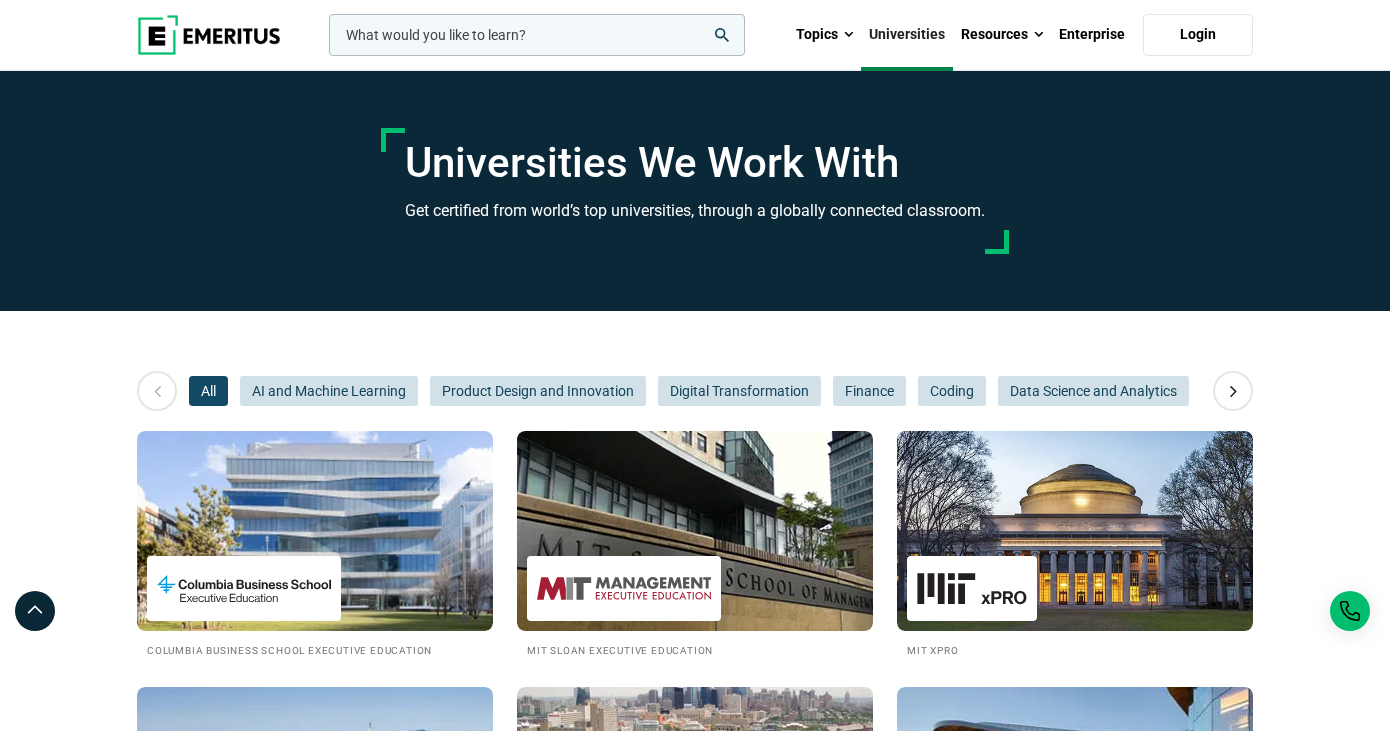 scroll, scrollTop: 527, scrollLeft: 0, axis: vertical 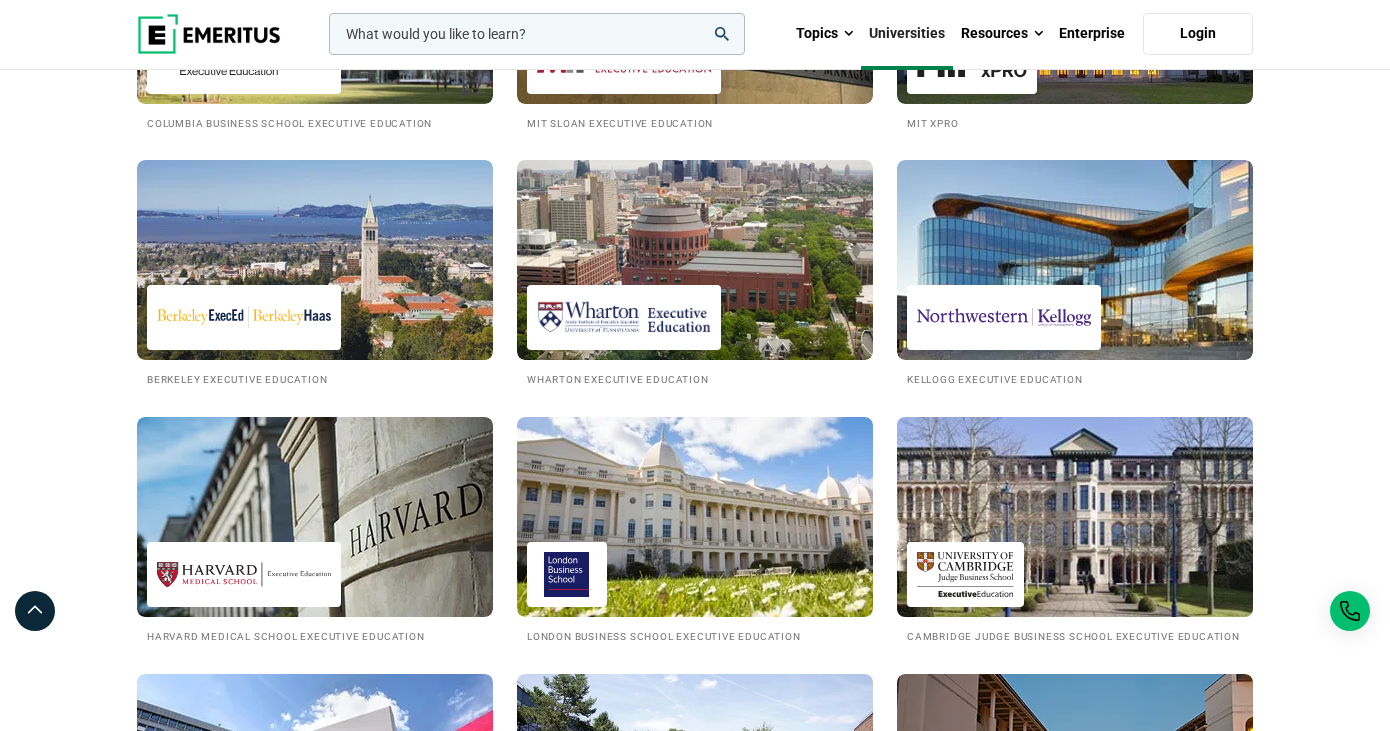 click at bounding box center [1075, 517] 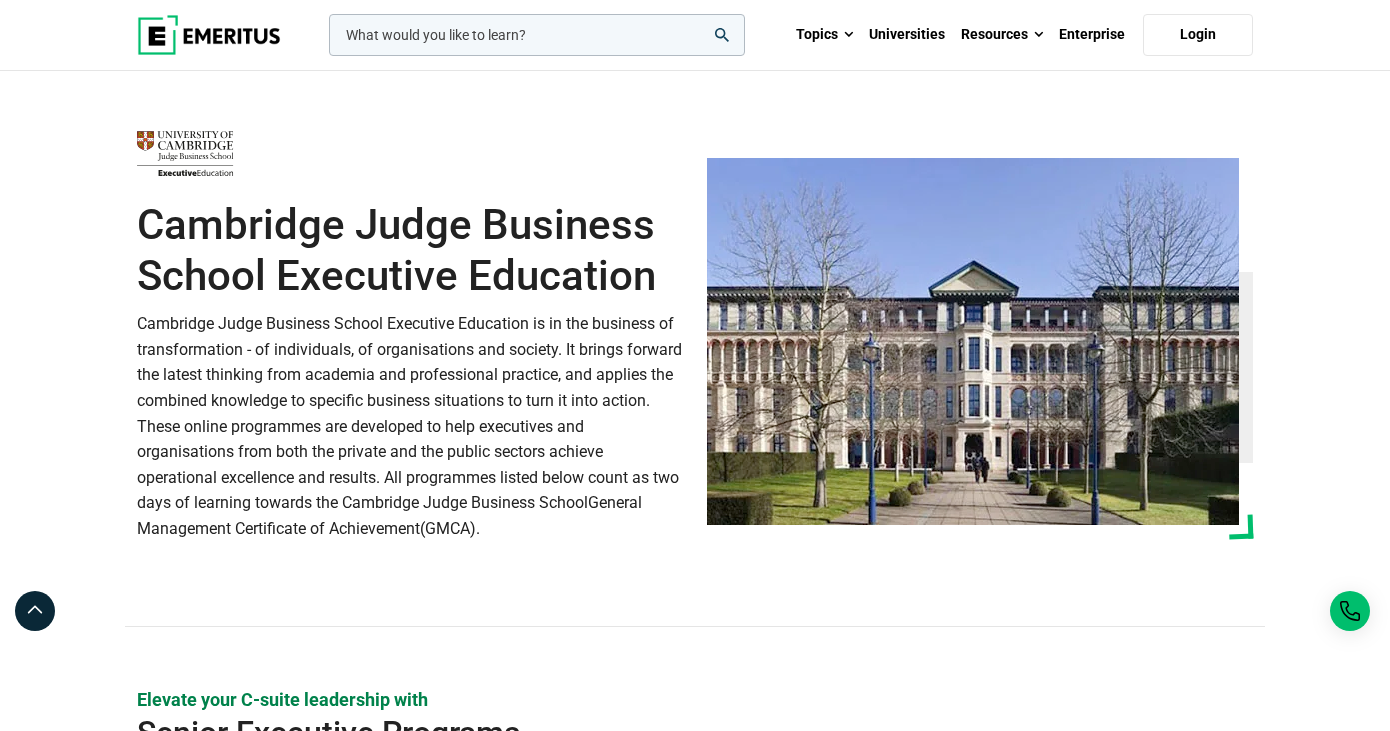 scroll, scrollTop: 0, scrollLeft: 0, axis: both 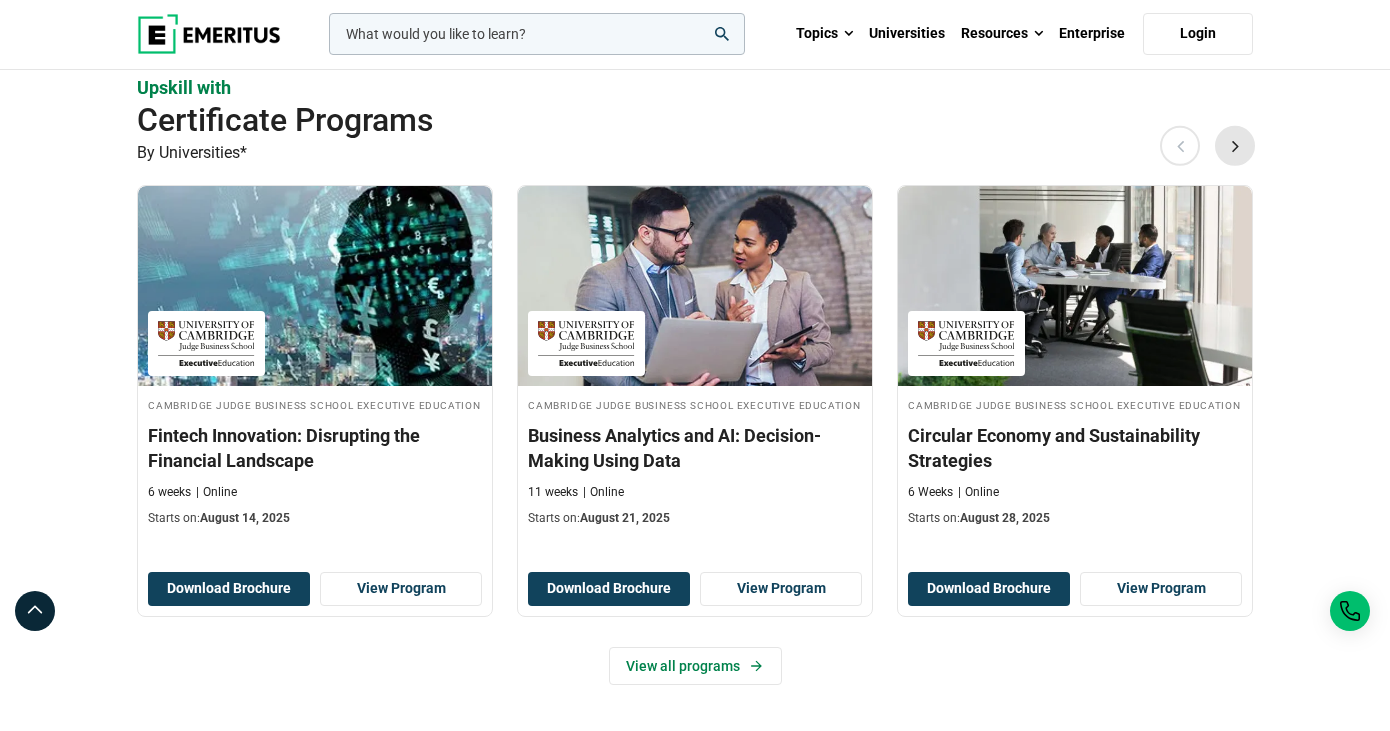 click on "Next" at bounding box center (1235, 146) 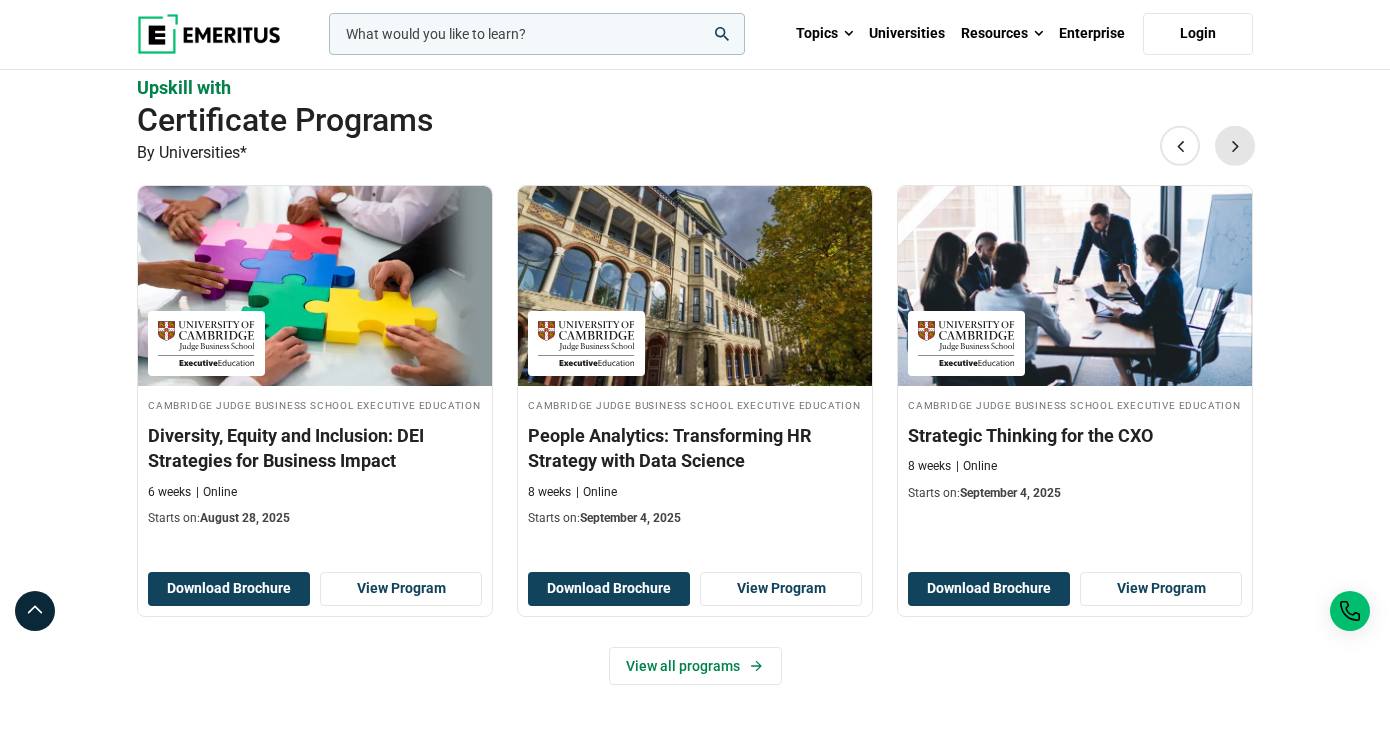 click on "Next" at bounding box center [1235, 146] 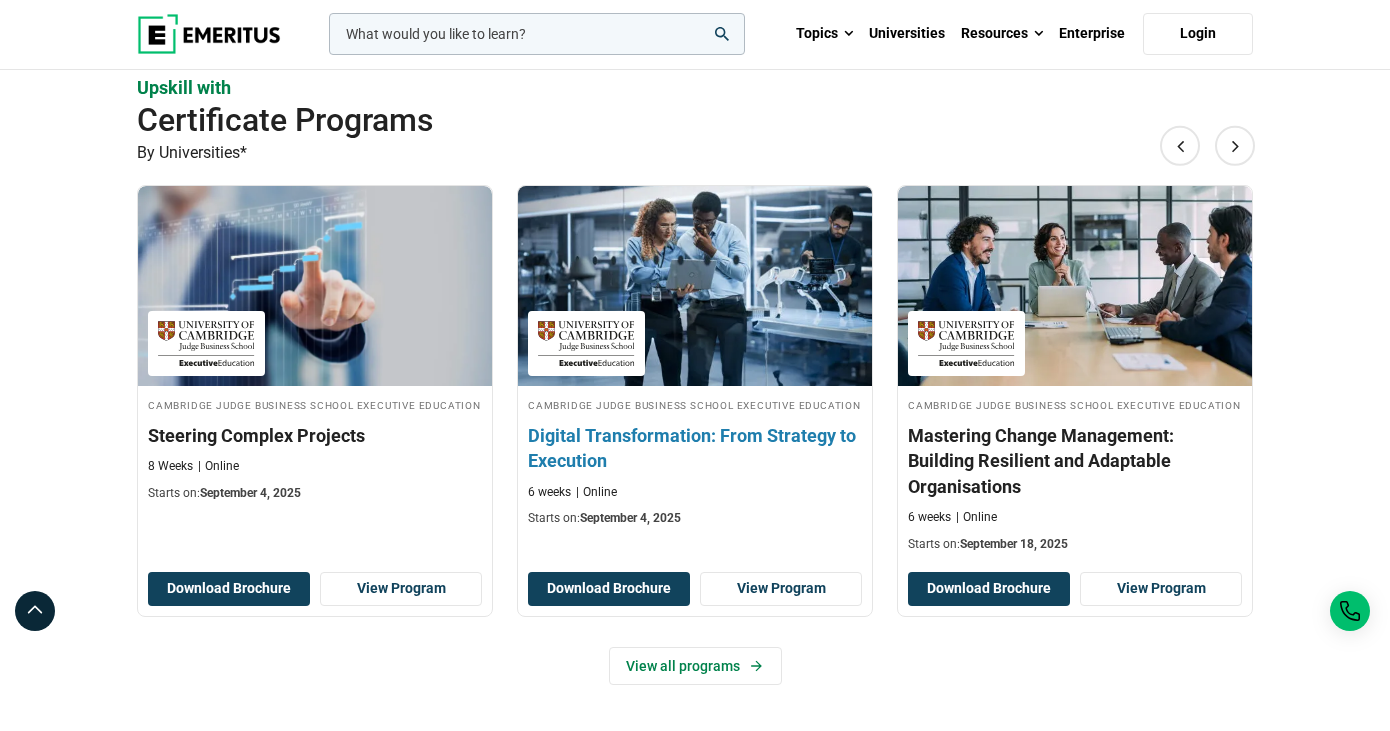click on "Digital Transformation: From Strategy to Execution" at bounding box center (695, 448) 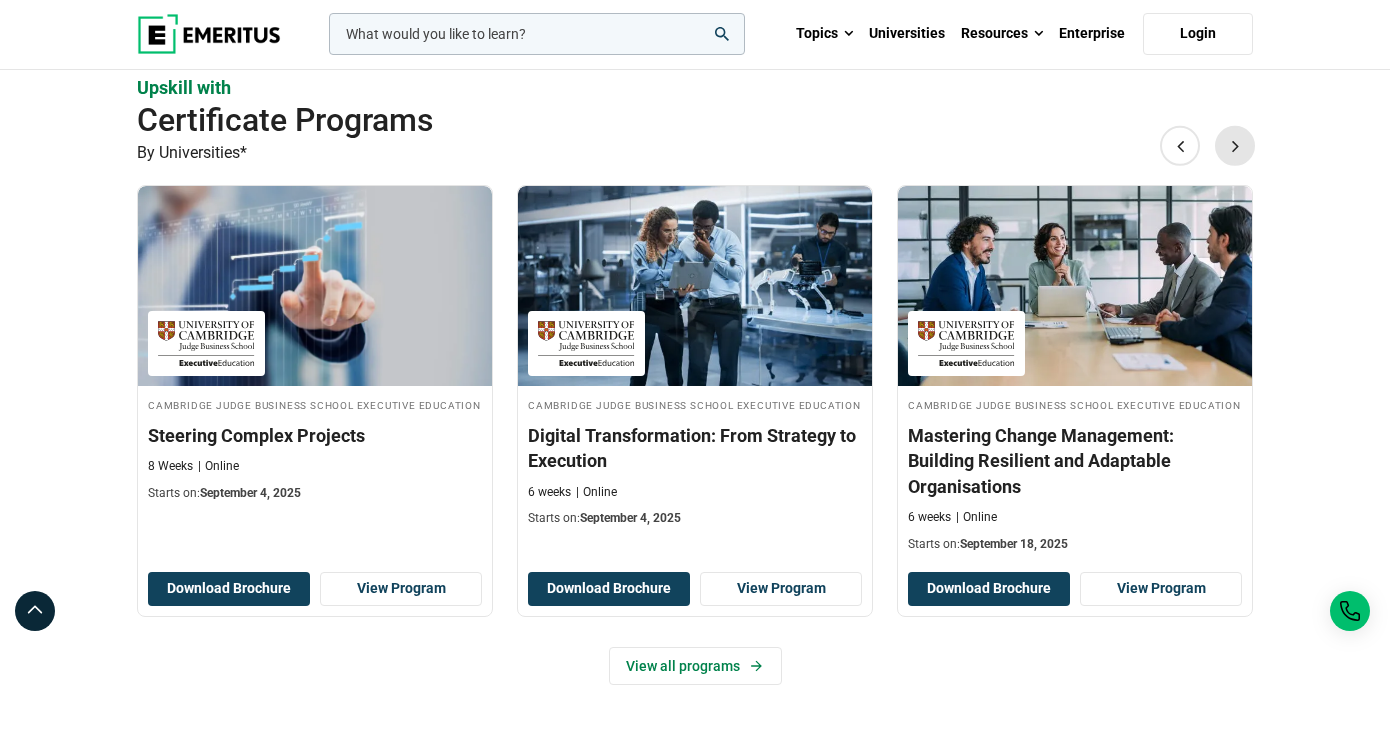 click on "Next" at bounding box center [1235, 146] 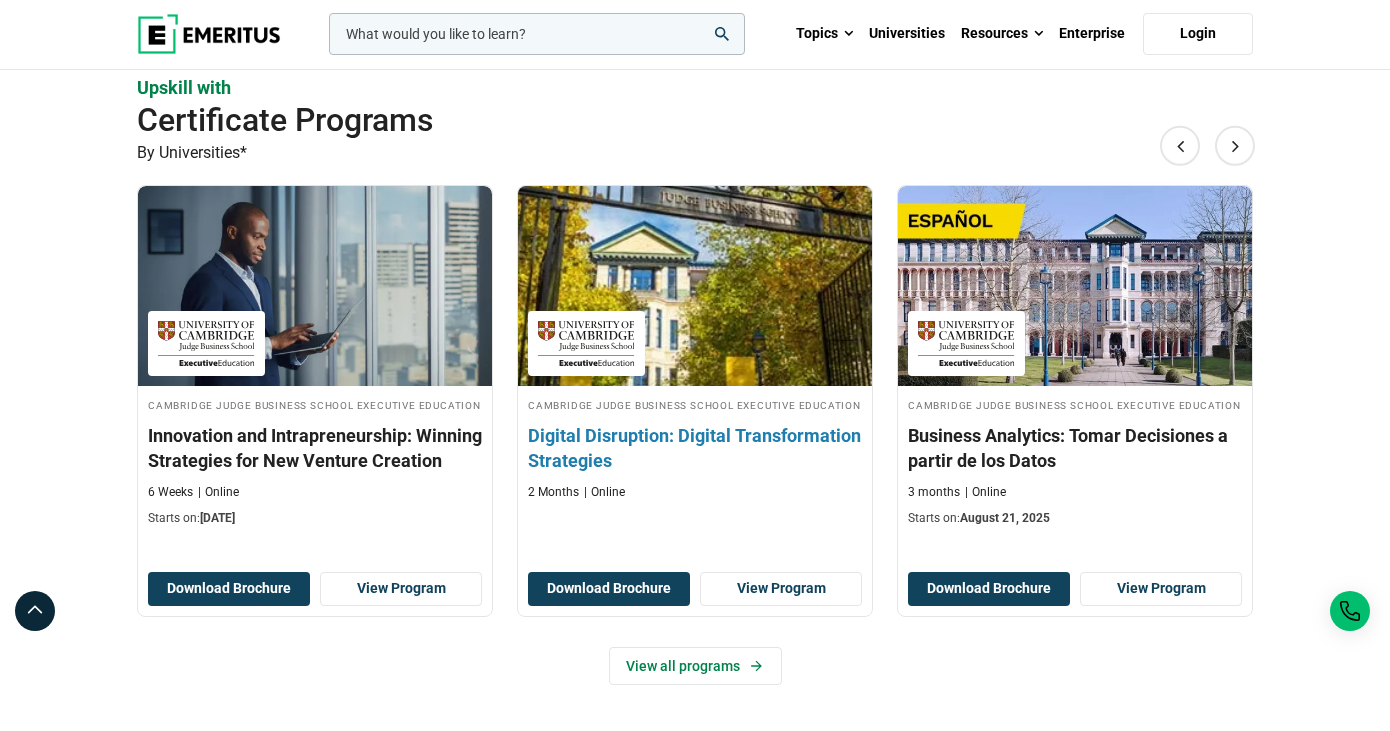click at bounding box center [694, 286] 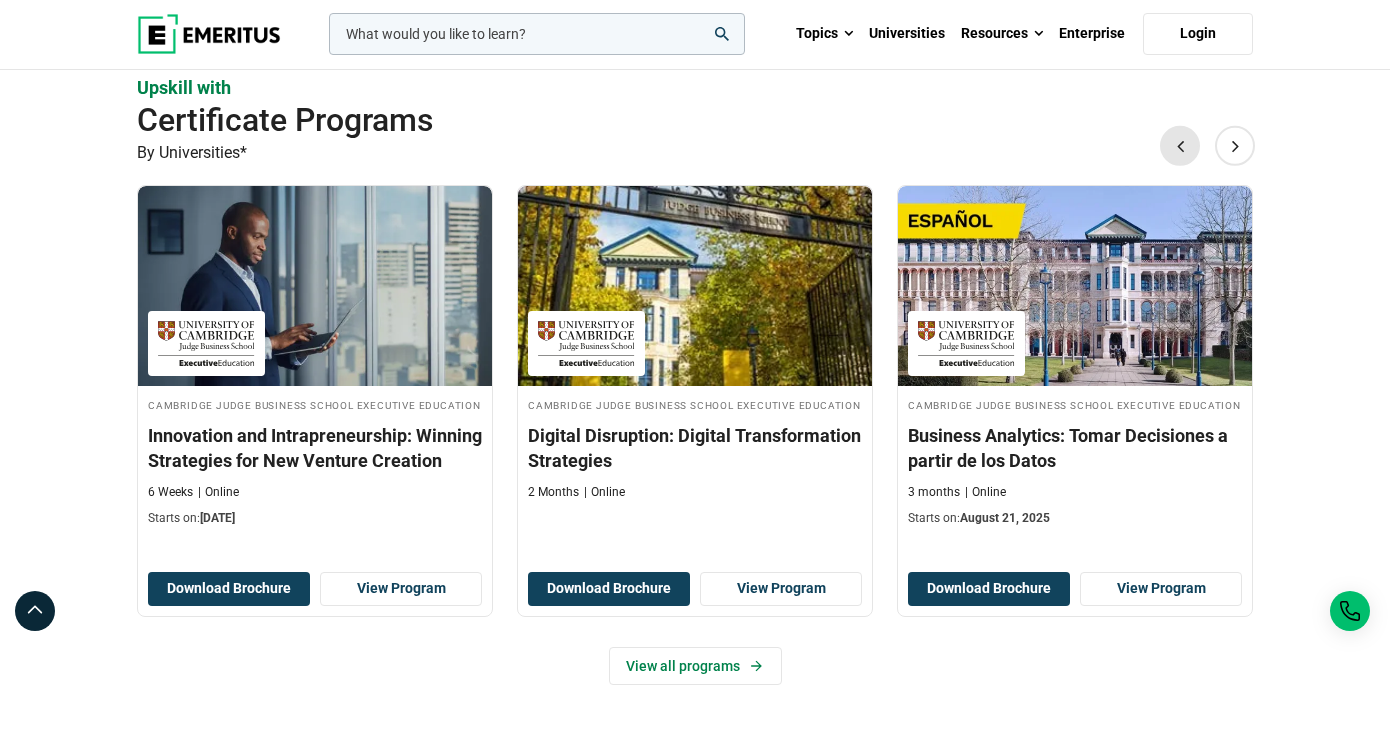 click on "Previous" at bounding box center [1180, 146] 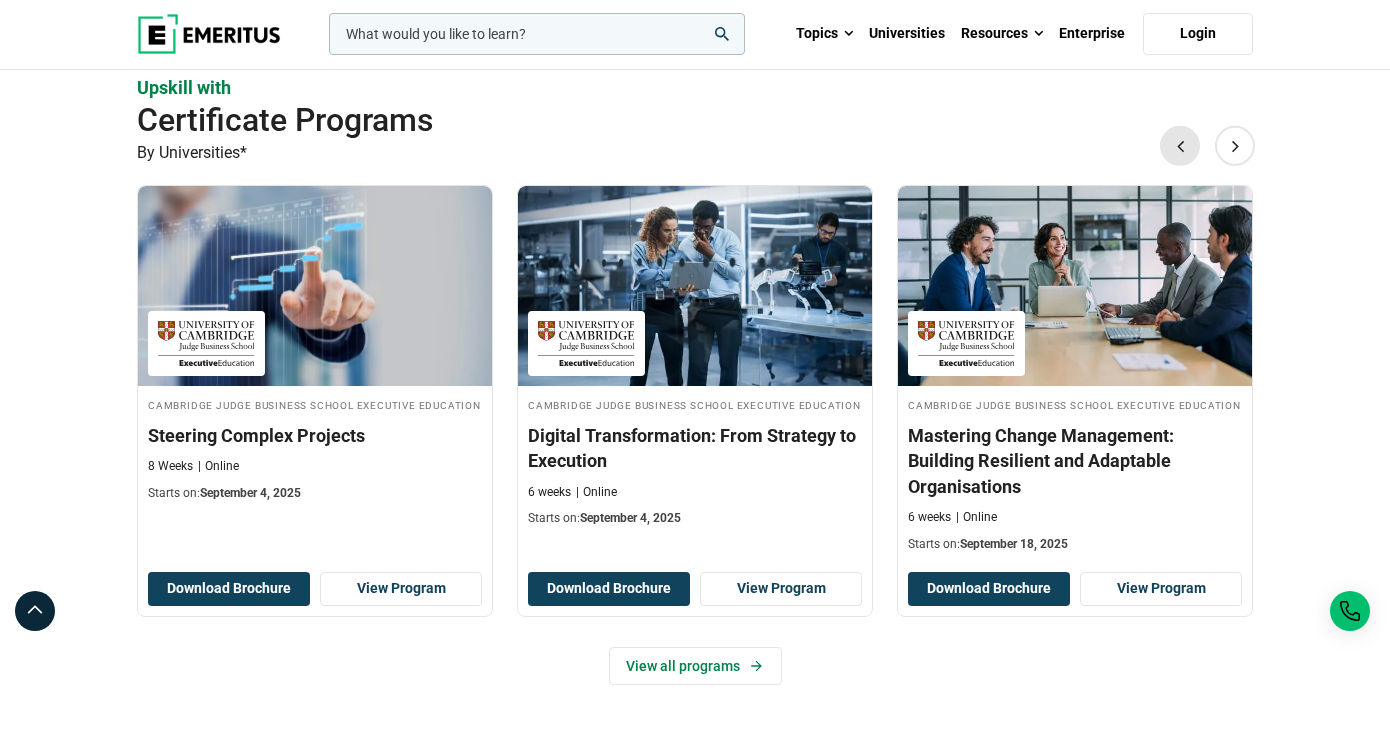 click on "Previous" at bounding box center [1180, 146] 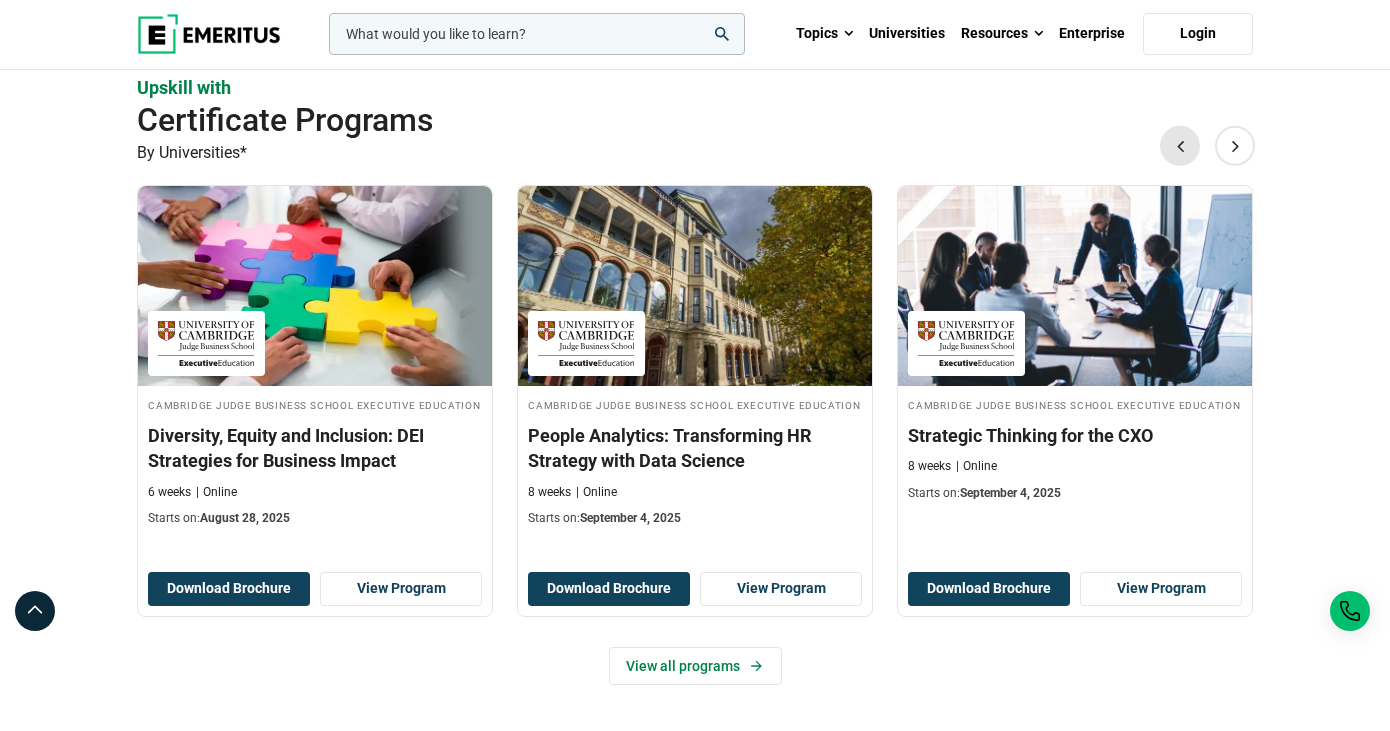 click on "Previous" at bounding box center (1180, 146) 